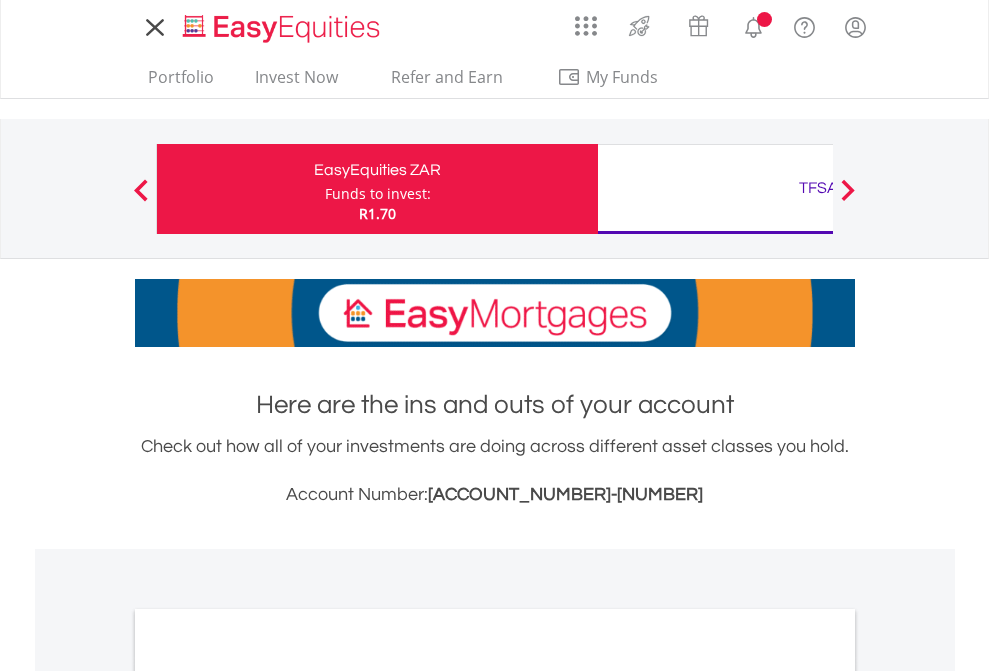 scroll, scrollTop: 0, scrollLeft: 0, axis: both 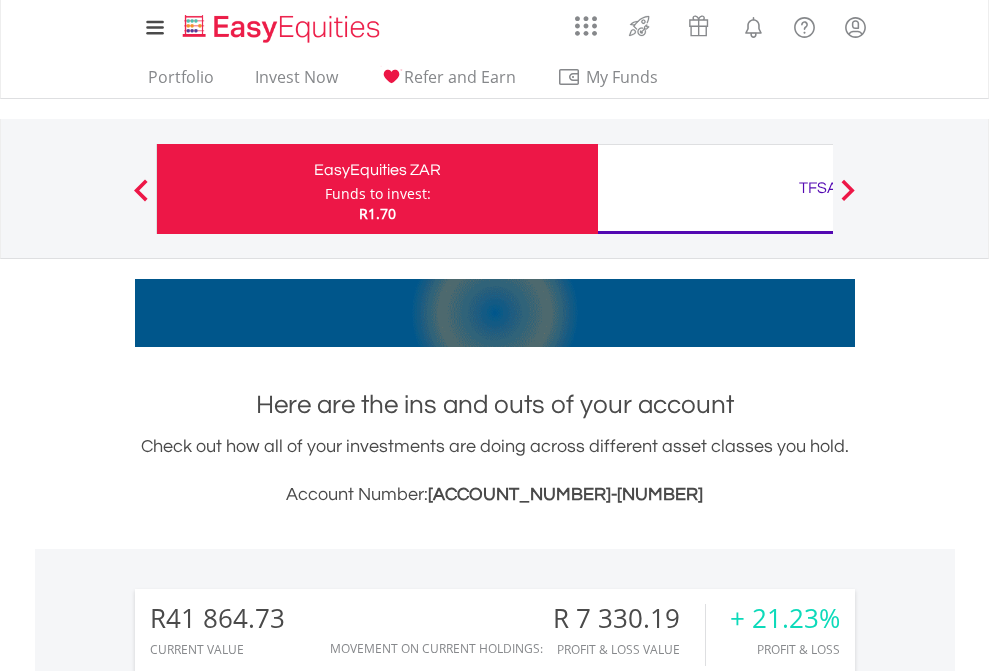 click on "Funds to invest:" at bounding box center [378, 194] 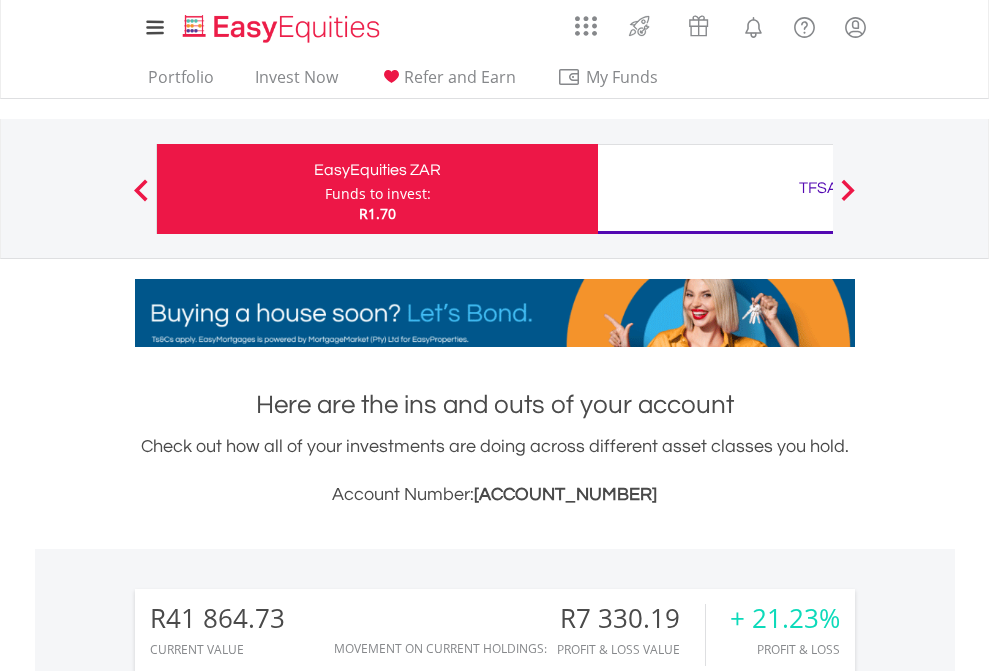 scroll, scrollTop: 671, scrollLeft: 0, axis: vertical 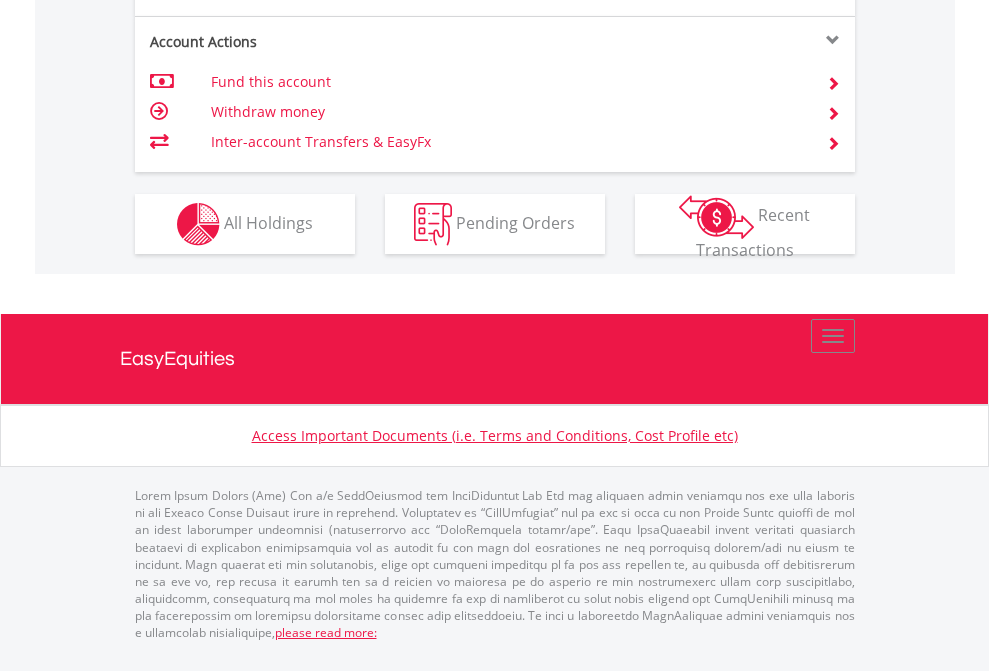 click on "Investment types" at bounding box center (706, -337) 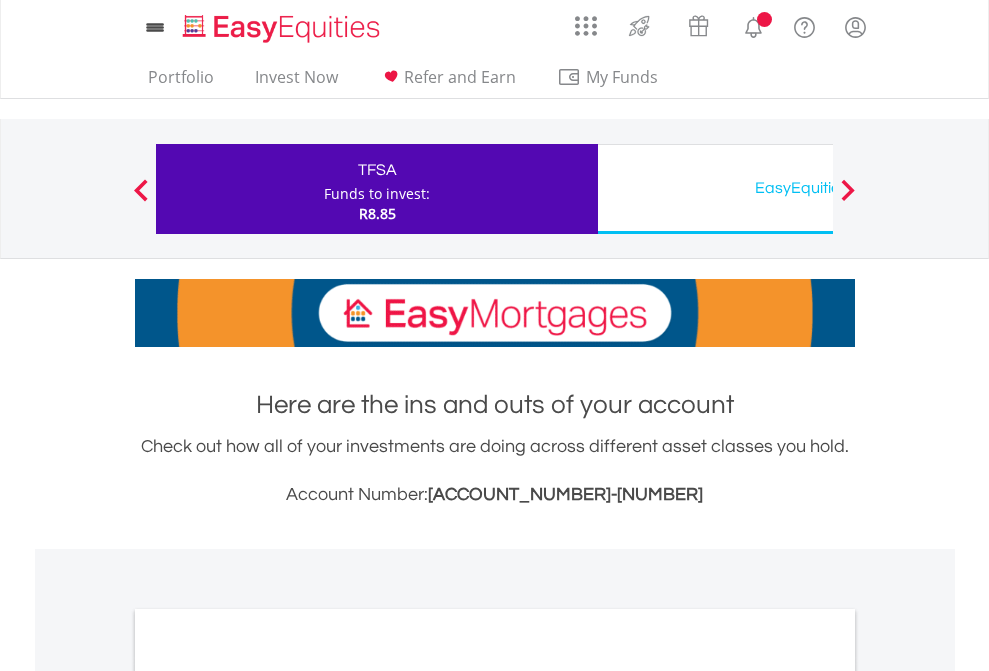 scroll, scrollTop: 0, scrollLeft: 0, axis: both 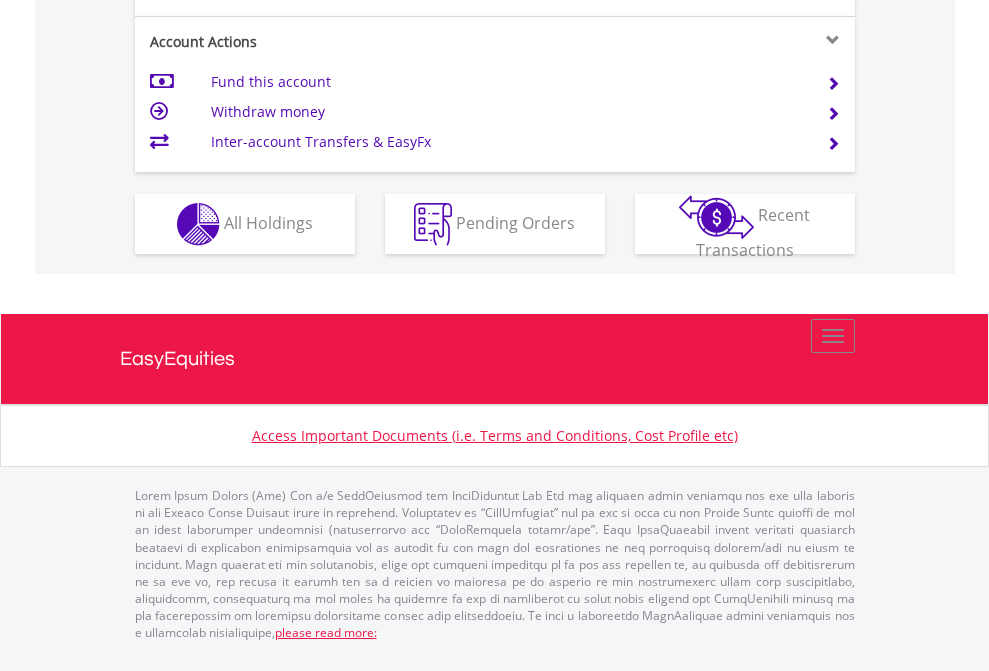 click on "Investment types" at bounding box center [706, -337] 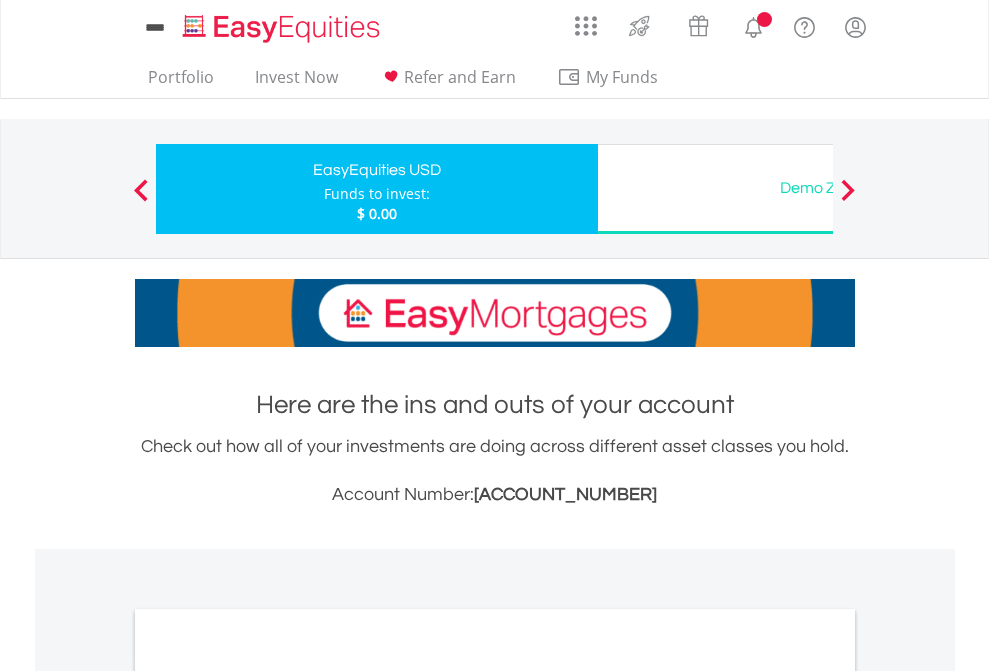 scroll, scrollTop: 0, scrollLeft: 0, axis: both 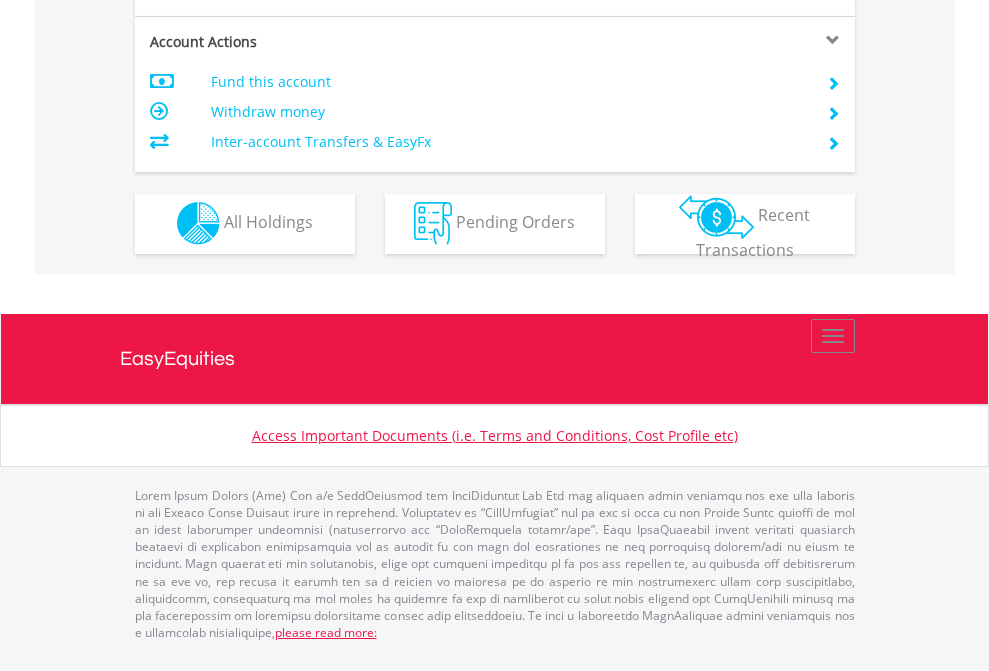 click on "Investment types" at bounding box center (706, -353) 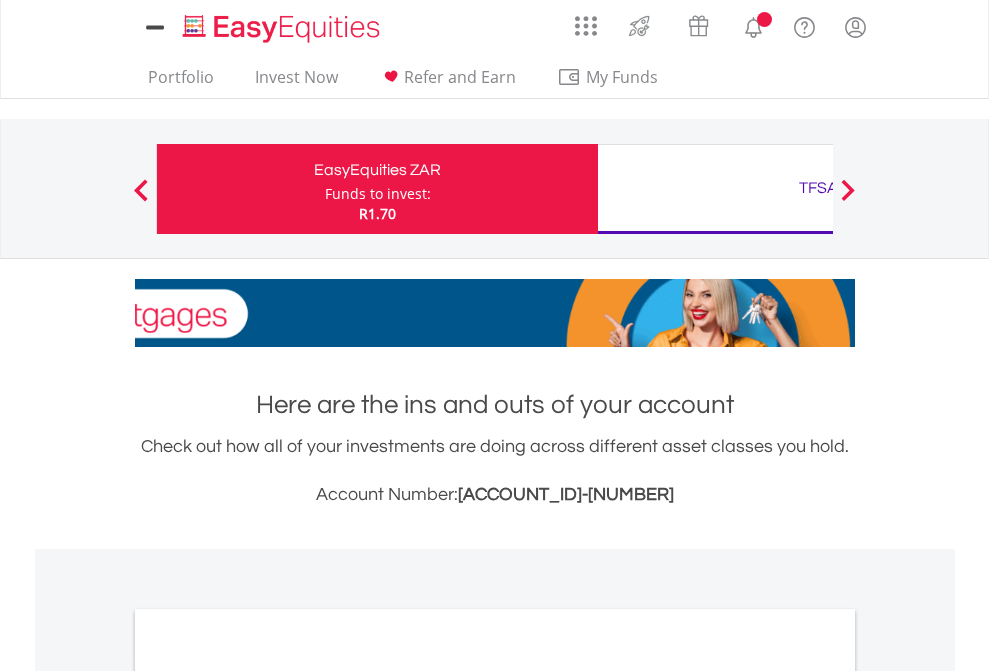 scroll, scrollTop: 0, scrollLeft: 0, axis: both 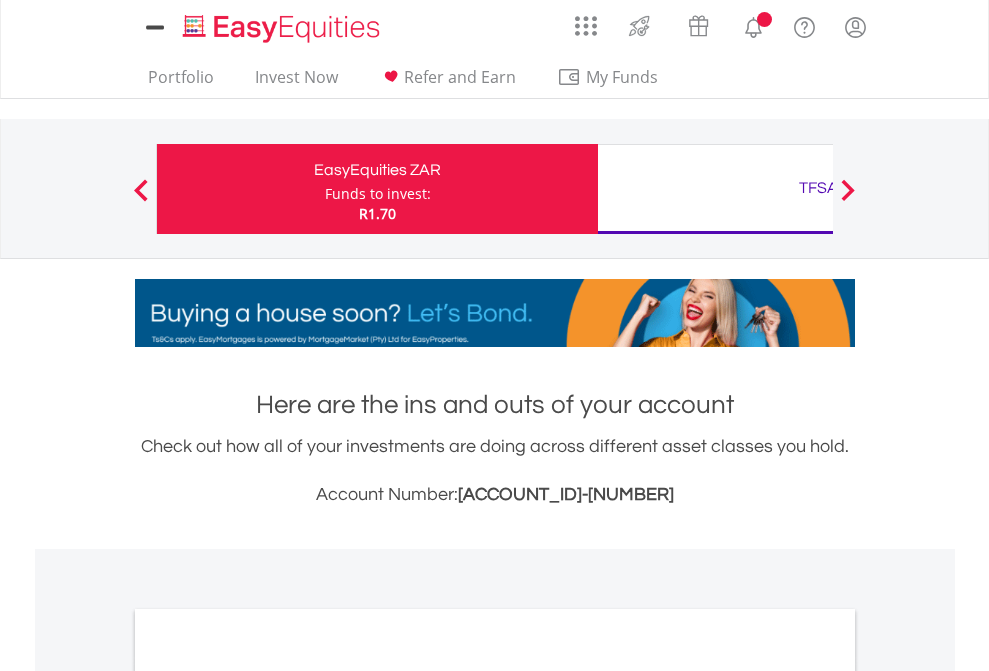 click on "All Holdings" at bounding box center (268, 1096) 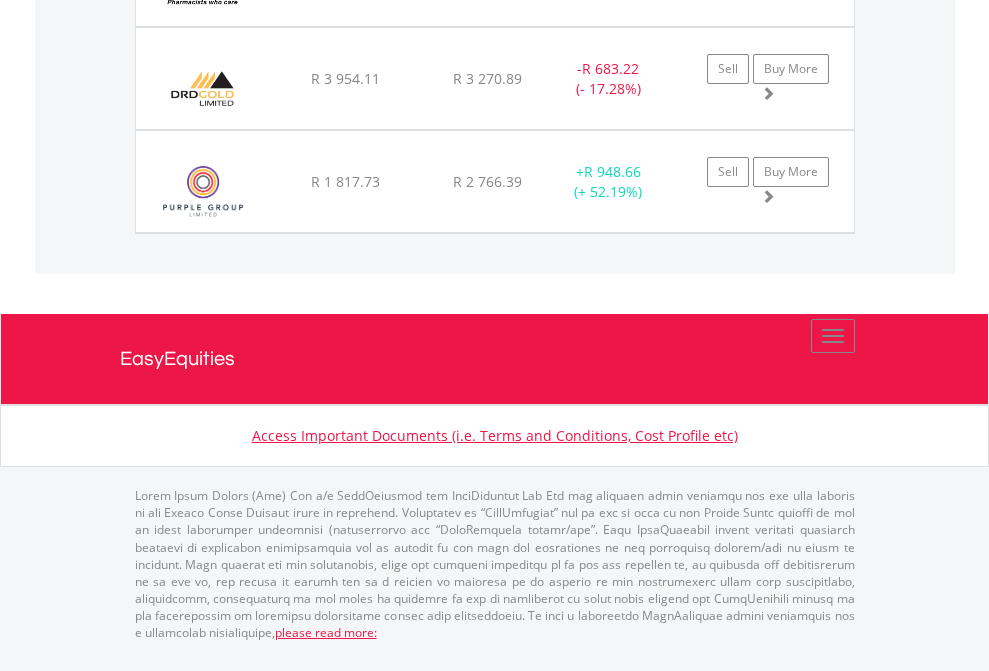 click on "TFSA" at bounding box center [818, -1586] 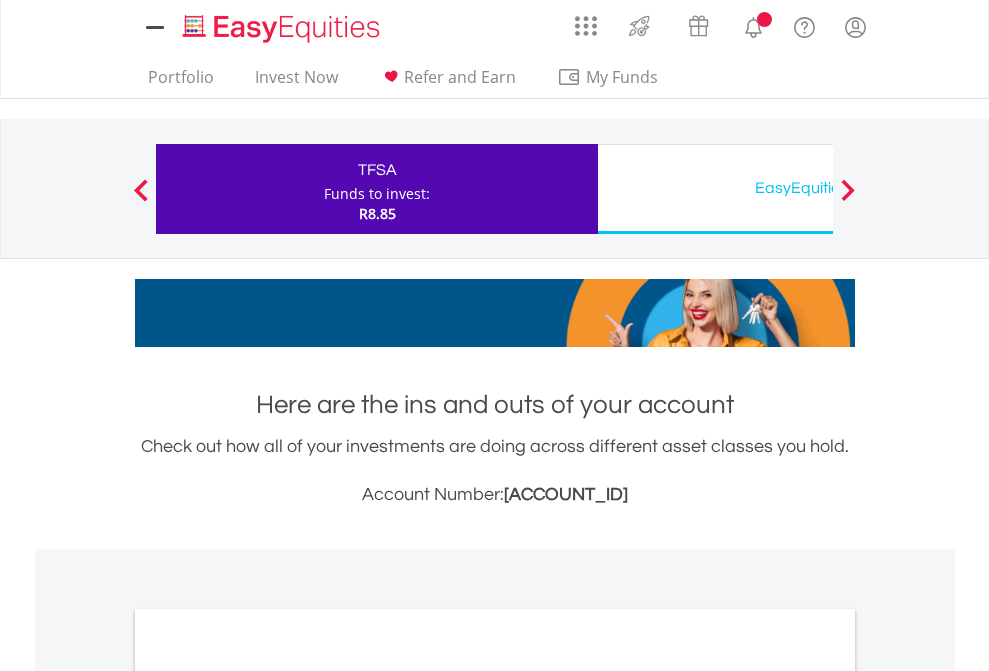 scroll, scrollTop: 0, scrollLeft: 0, axis: both 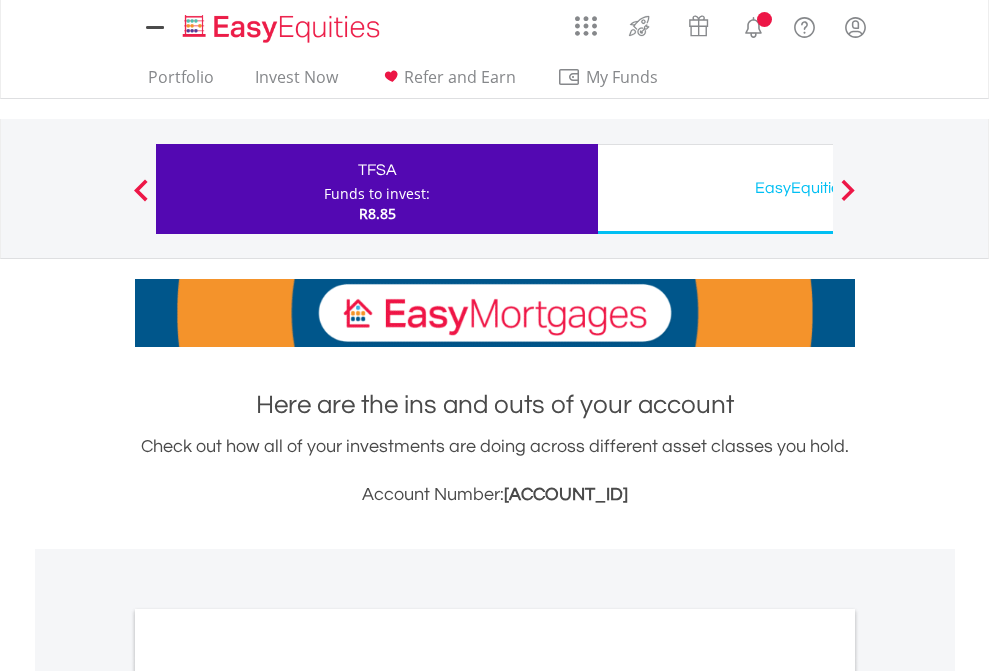 click on "All Holdings" at bounding box center [268, 1096] 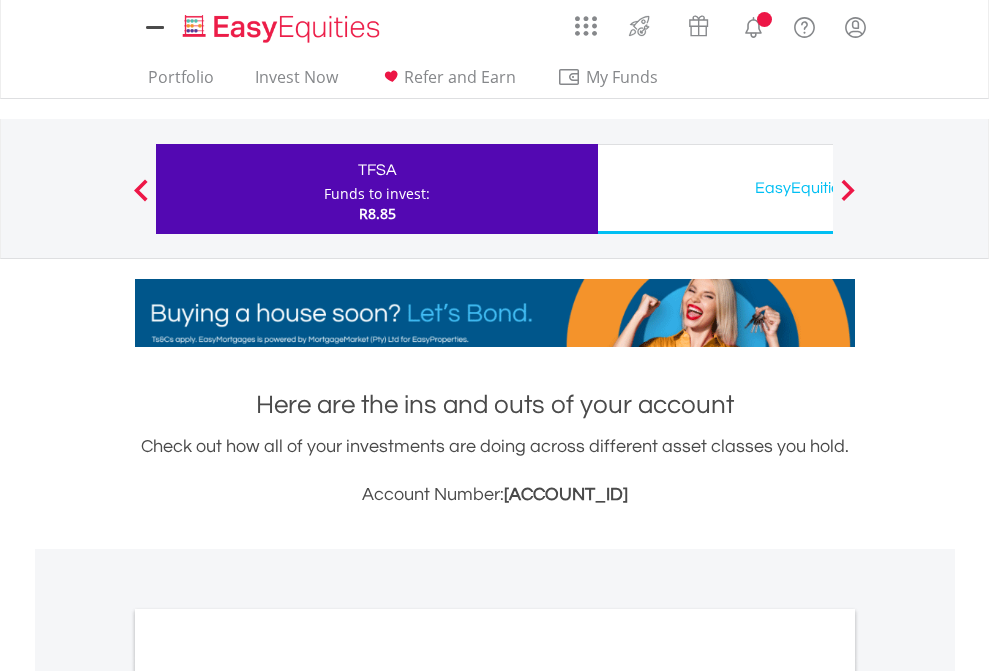 scroll, scrollTop: 1202, scrollLeft: 0, axis: vertical 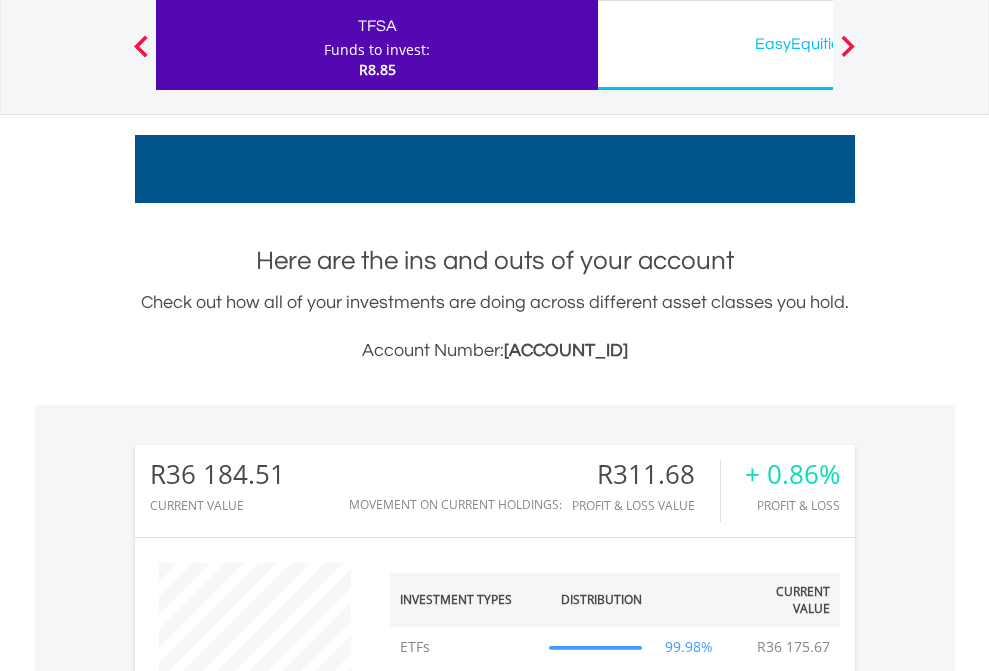 click on "EasyEquities USD" at bounding box center (818, 44) 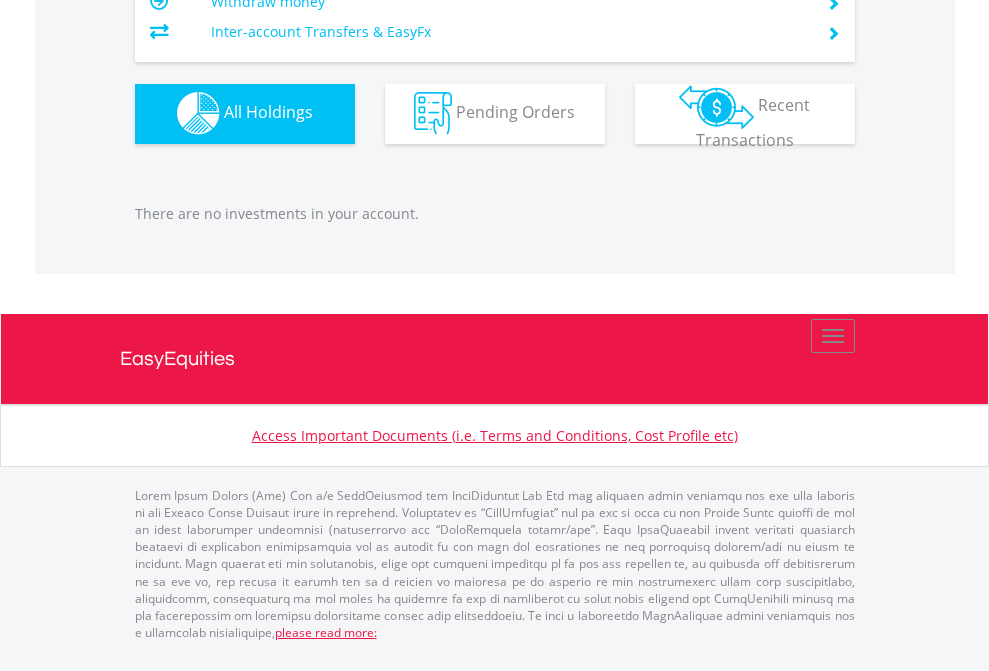 scroll, scrollTop: 1980, scrollLeft: 0, axis: vertical 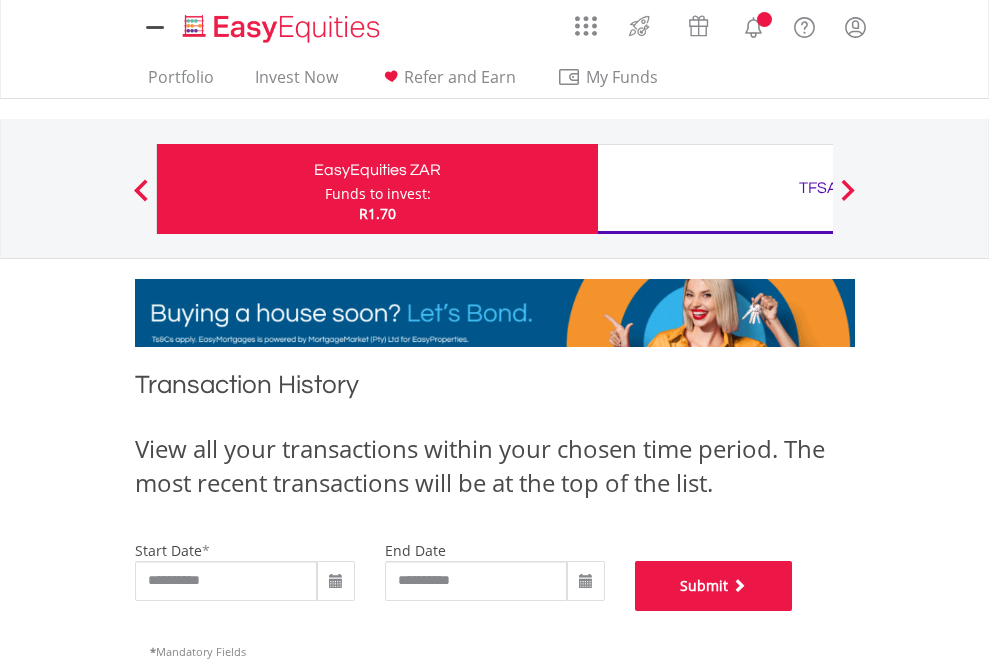 click on "Submit" at bounding box center [714, 586] 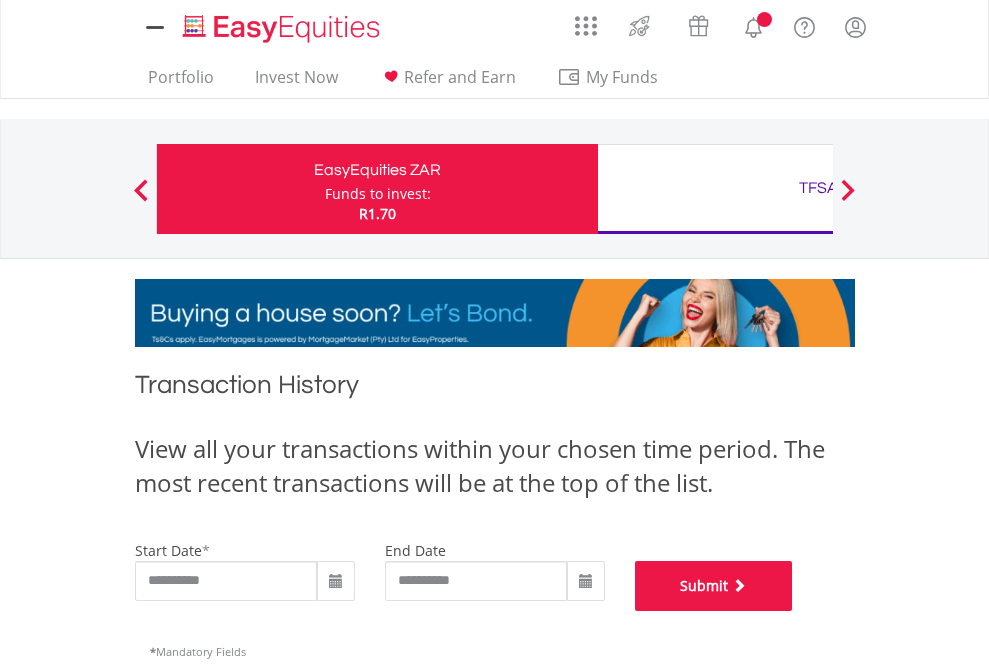 scroll, scrollTop: 811, scrollLeft: 0, axis: vertical 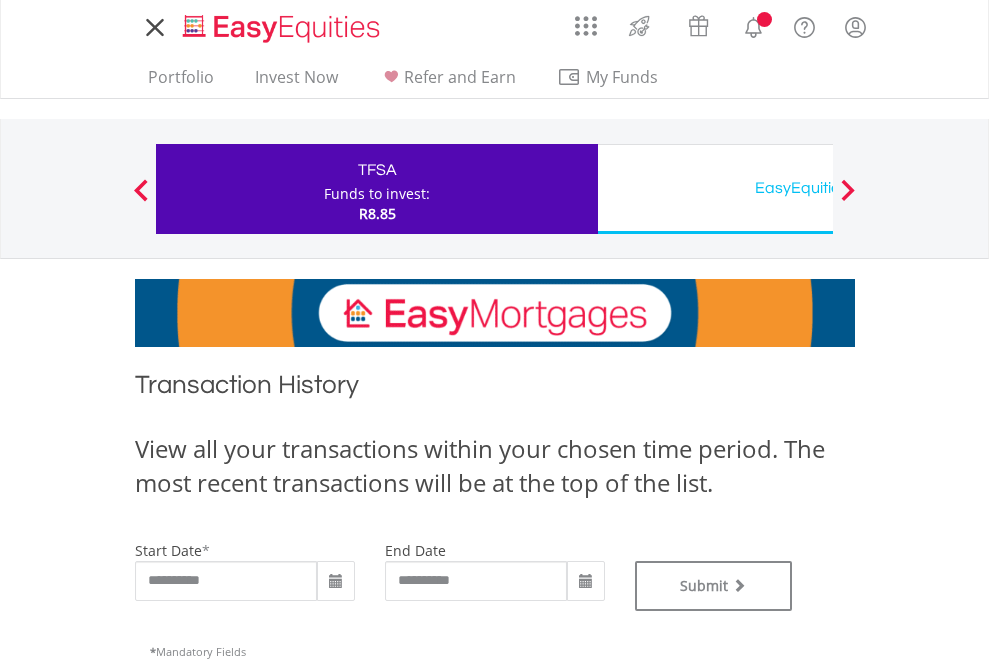 type on "**********" 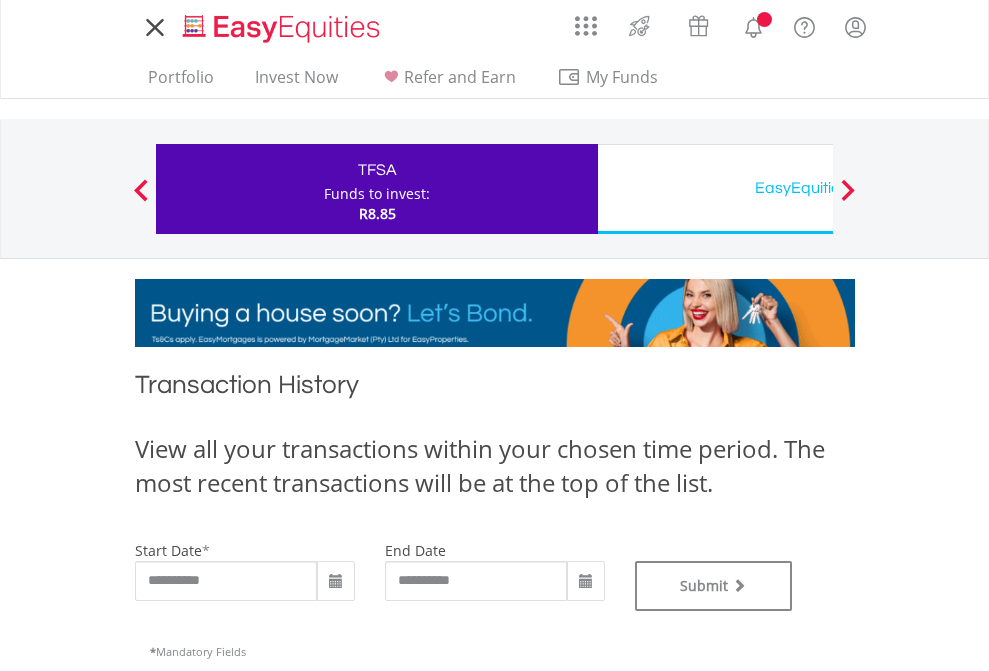 type on "**********" 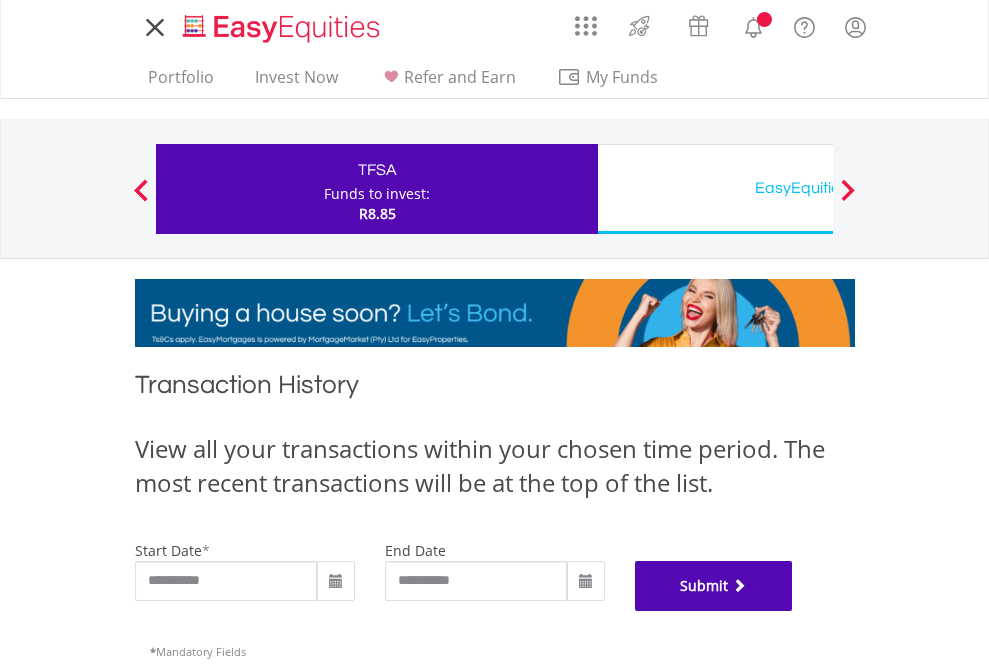 click on "Submit" at bounding box center (714, 586) 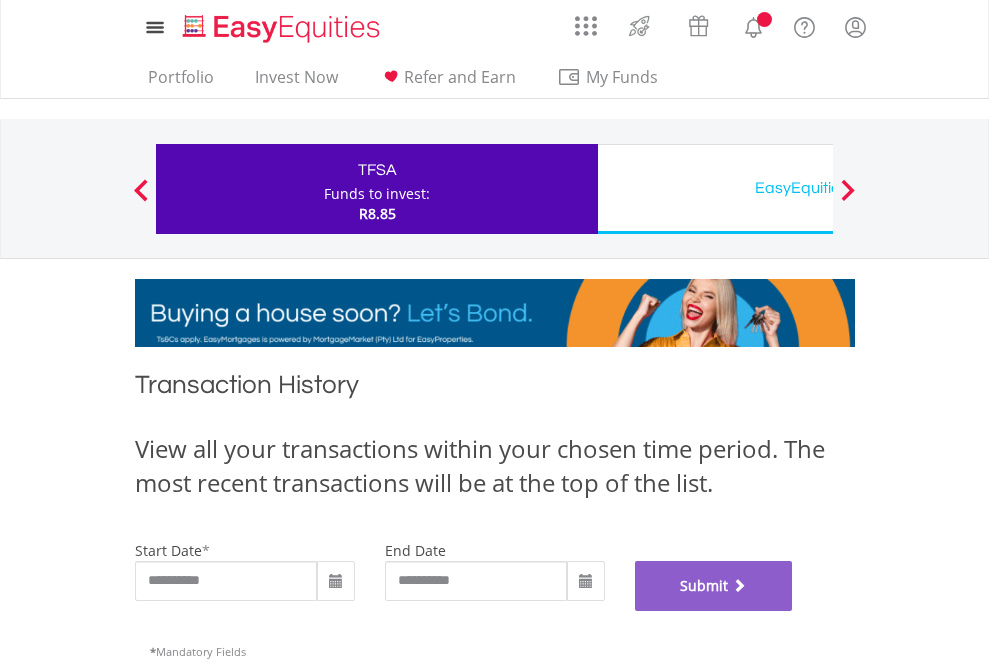 scroll, scrollTop: 811, scrollLeft: 0, axis: vertical 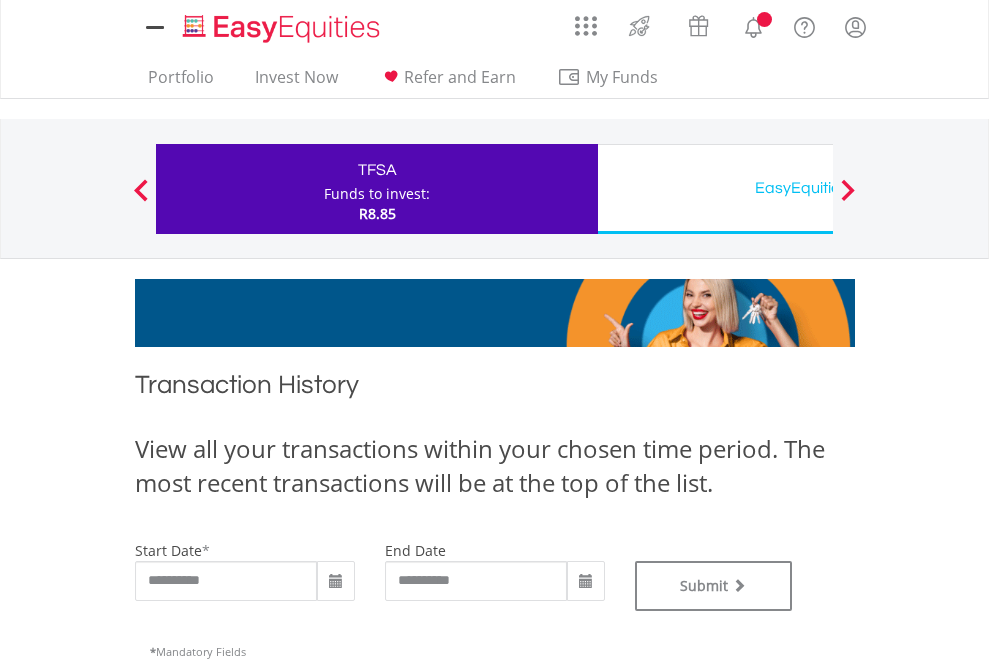 click on "EasyEquities USD" at bounding box center (818, 188) 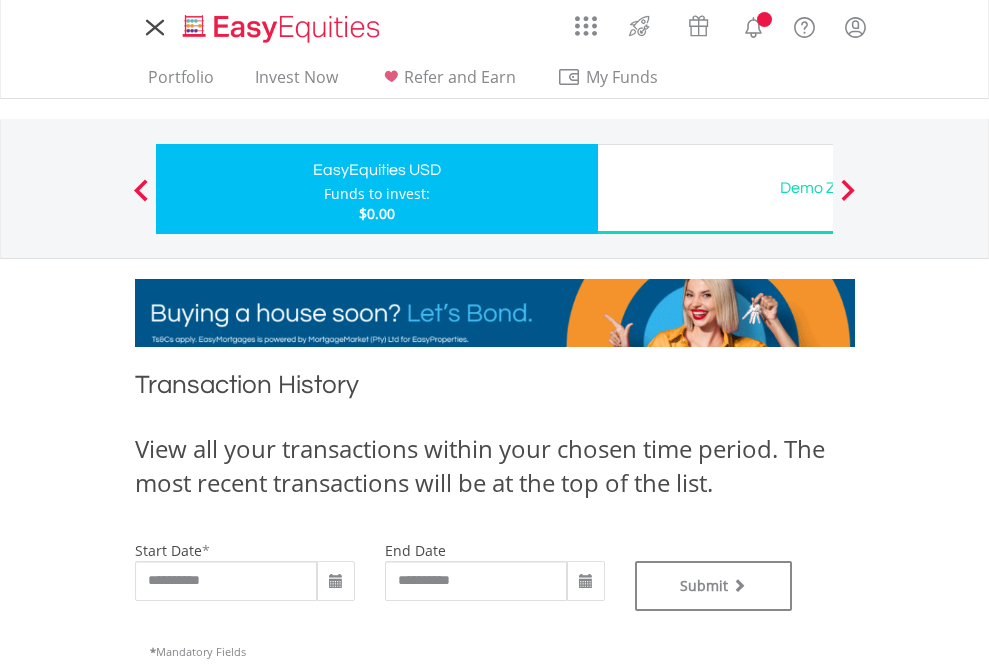 scroll, scrollTop: 0, scrollLeft: 0, axis: both 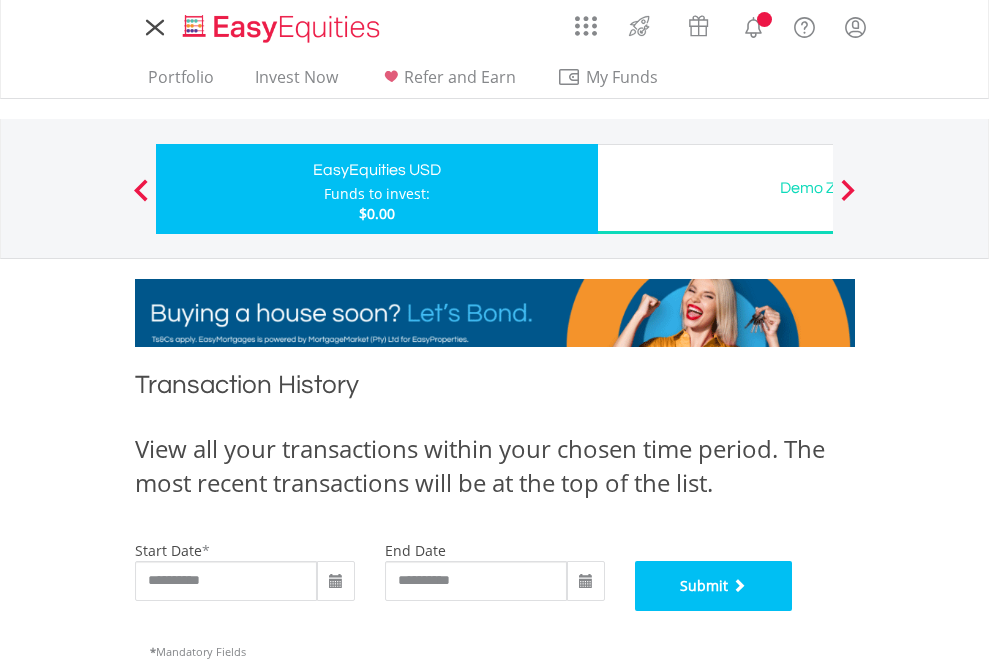 click on "Submit" at bounding box center [714, 586] 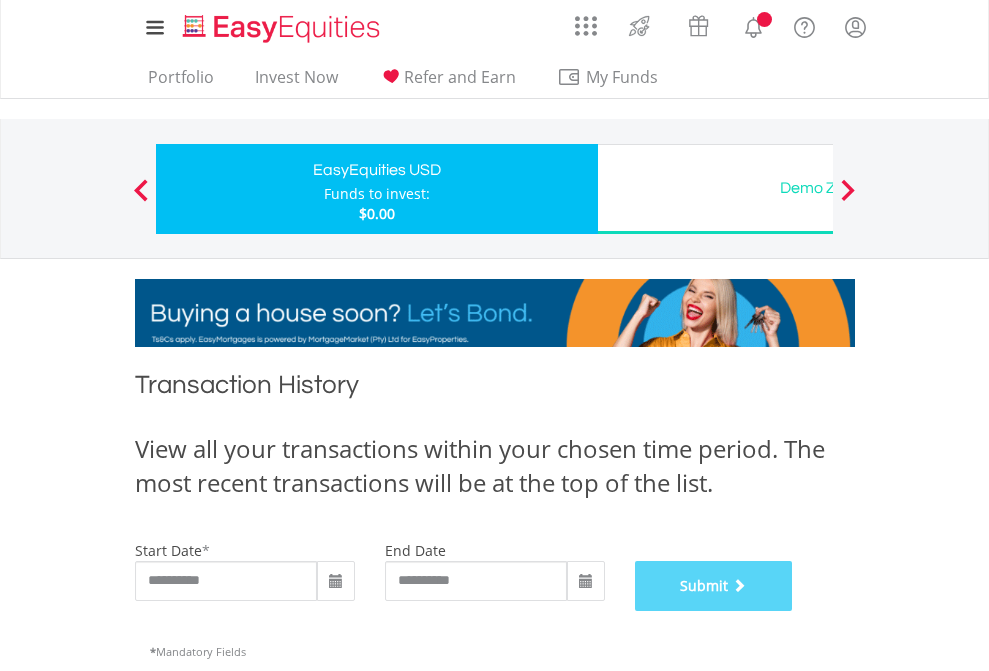 scroll, scrollTop: 811, scrollLeft: 0, axis: vertical 